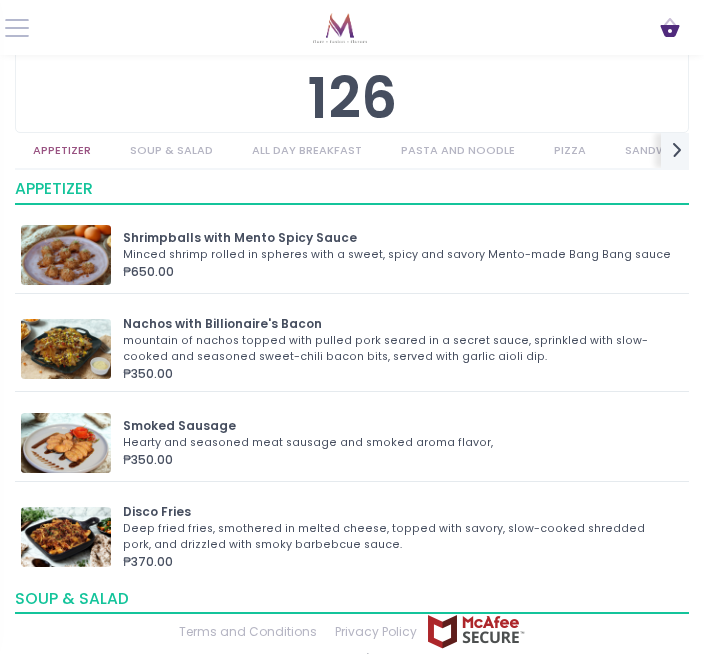 scroll, scrollTop: 216, scrollLeft: 0, axis: vertical 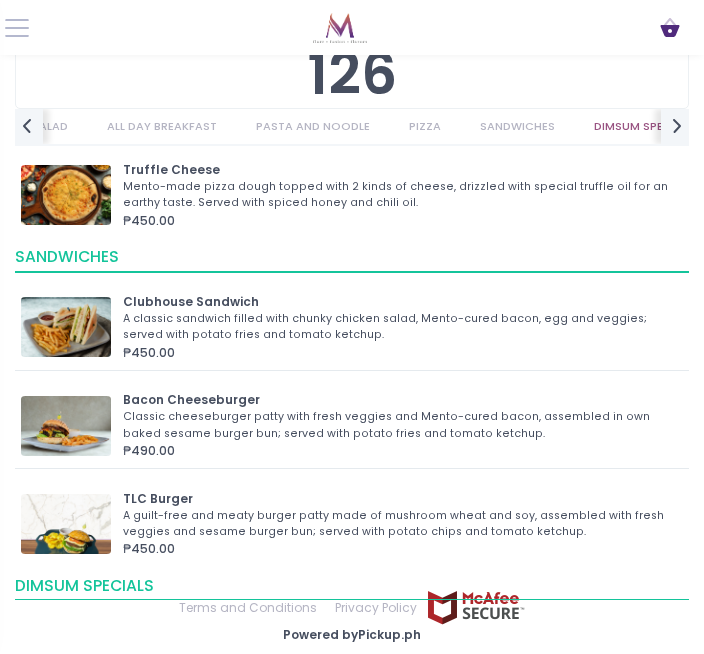 click on "Classic cheeseburger patty with fresh veggies and Mento-cured bacon, assembled in own baked sesame burger bun; served with potato fries and tomato ketchup." at bounding box center [397, 425] 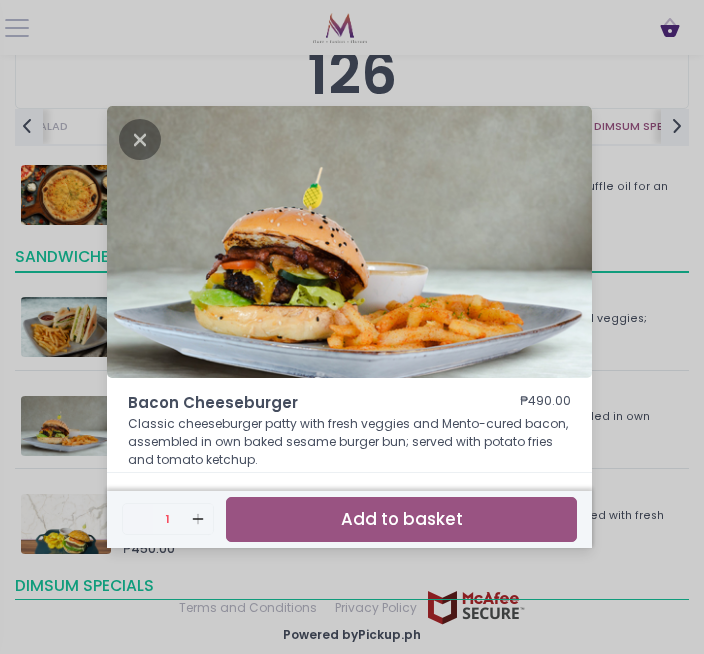 scroll, scrollTop: 215, scrollLeft: 0, axis: vertical 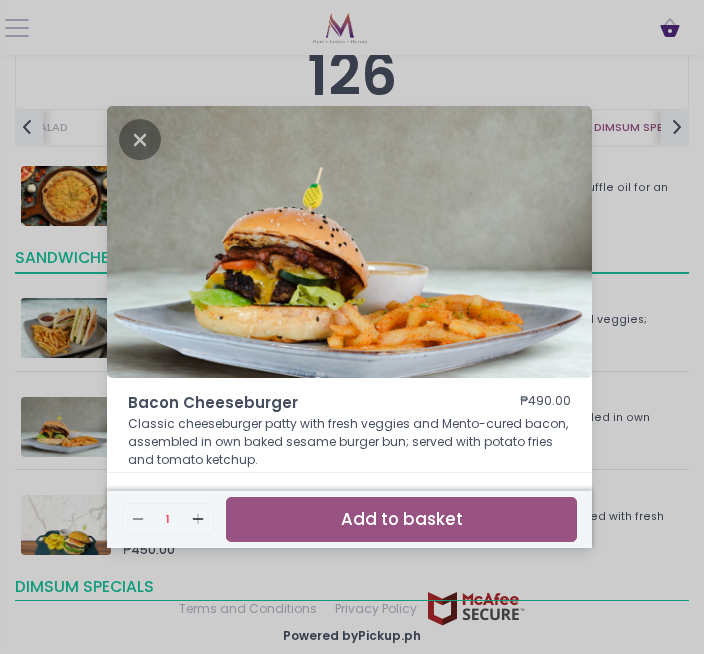 click on "Add to basket" at bounding box center [401, 519] 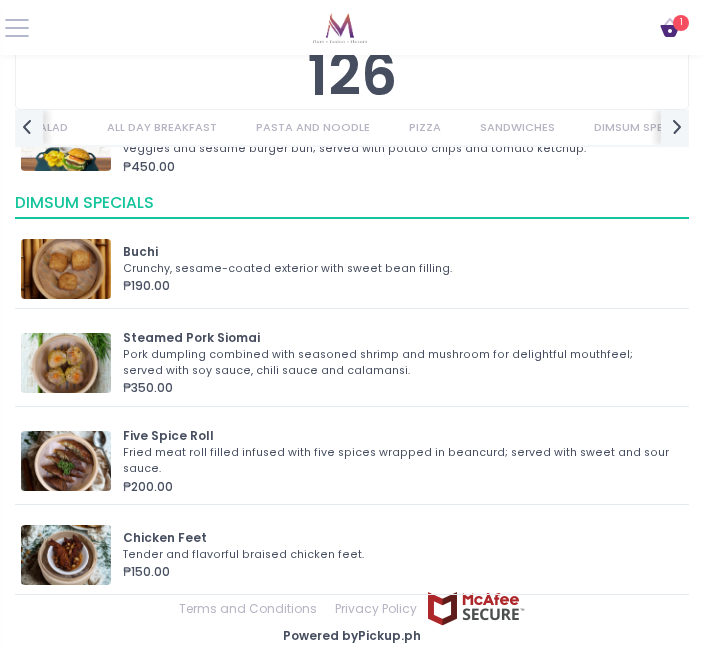 scroll, scrollTop: 2428, scrollLeft: 0, axis: vertical 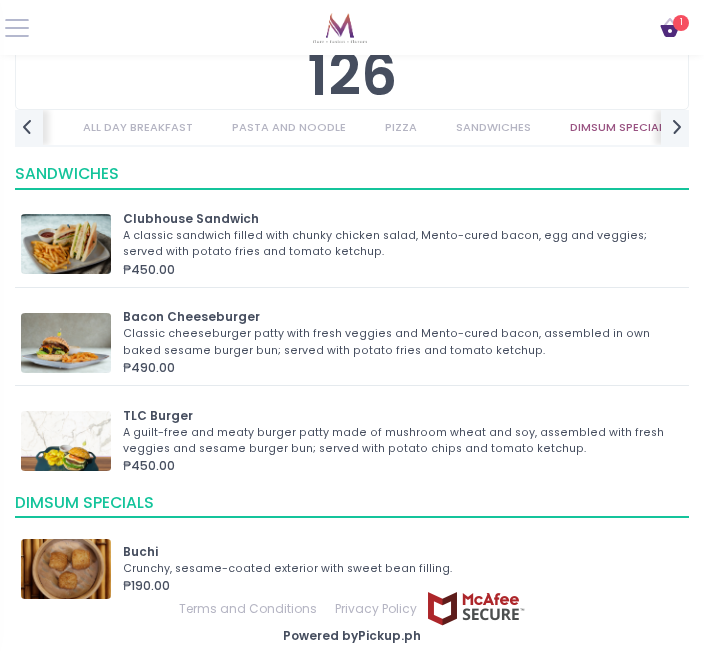 click at bounding box center [66, 244] 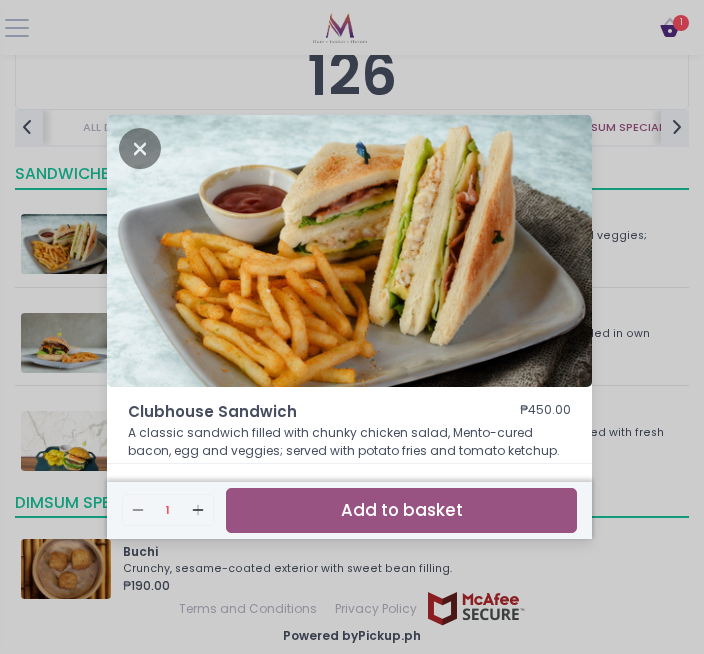 click at bounding box center (140, 148) 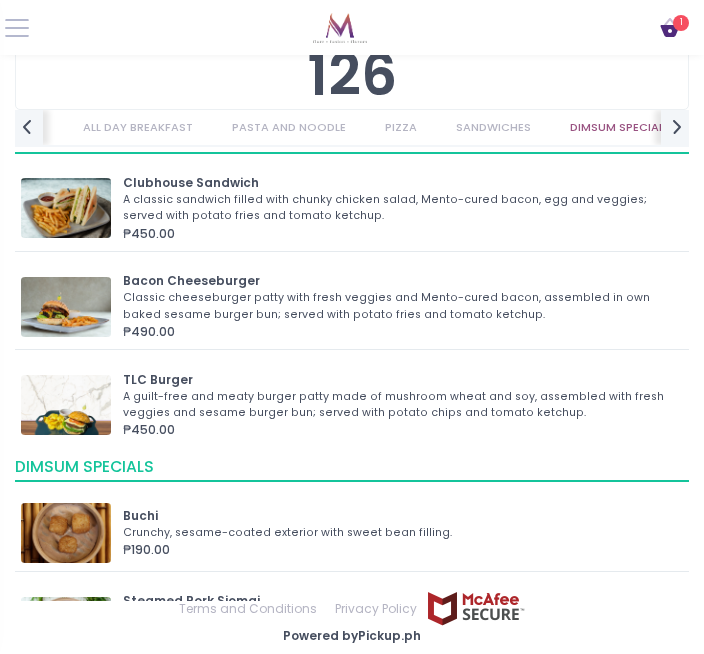 scroll, scrollTop: 2117, scrollLeft: 0, axis: vertical 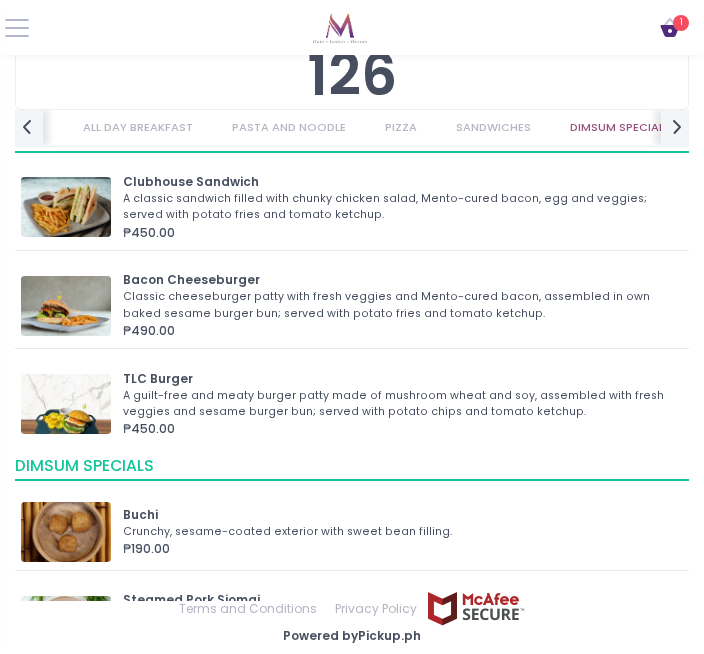 click on "₱450.00" at bounding box center [400, 429] 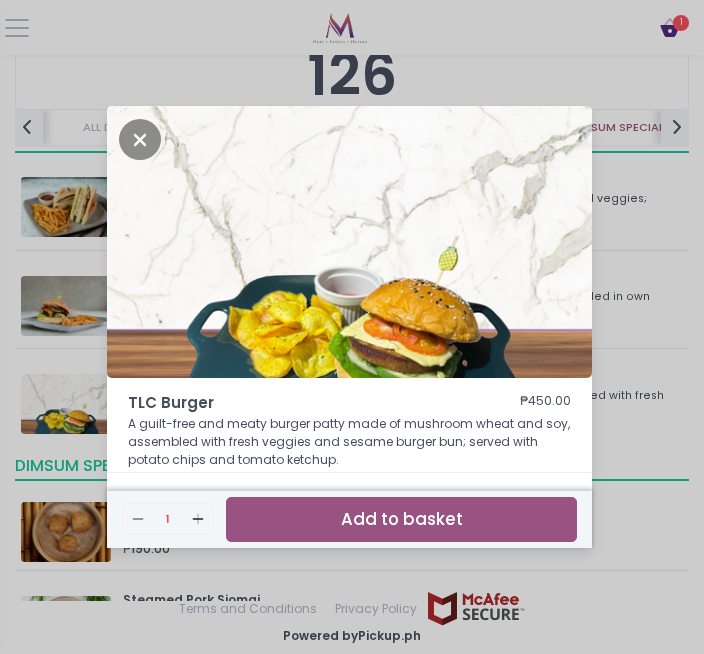 click at bounding box center (140, 139) 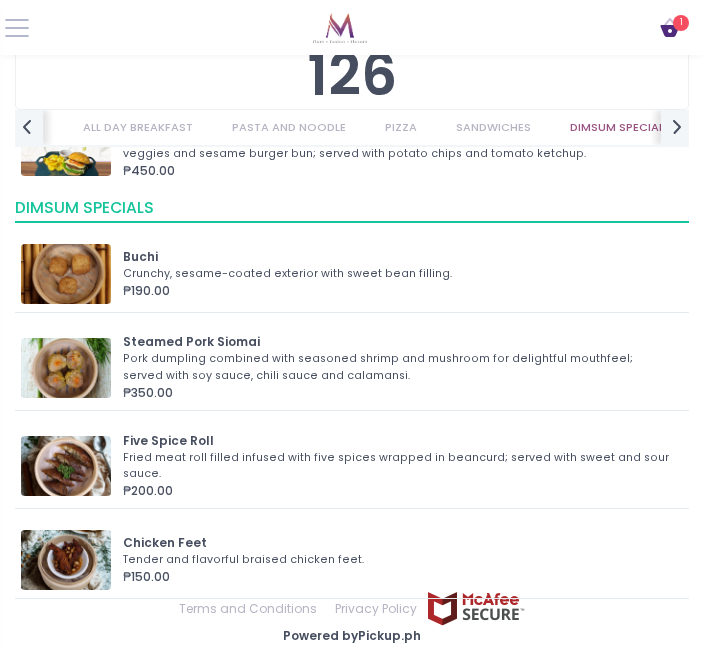 scroll, scrollTop: 2432, scrollLeft: 0, axis: vertical 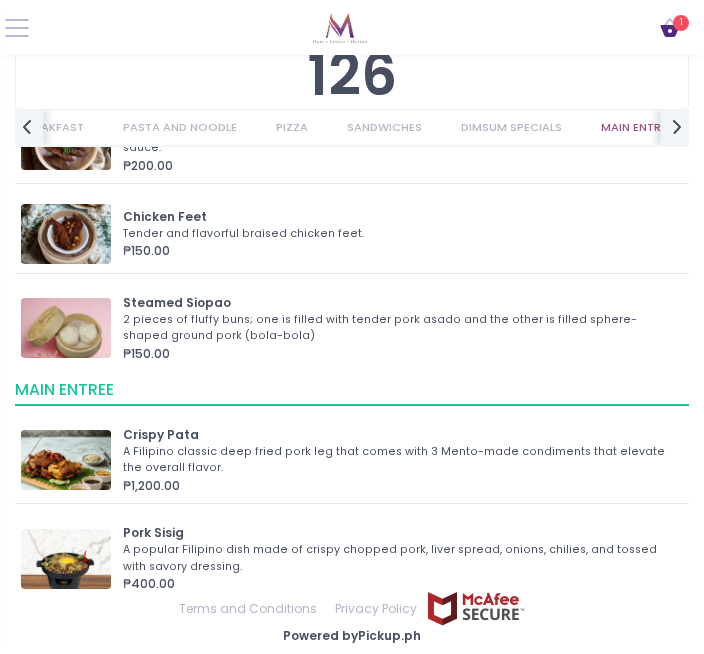 click at bounding box center (66, 328) 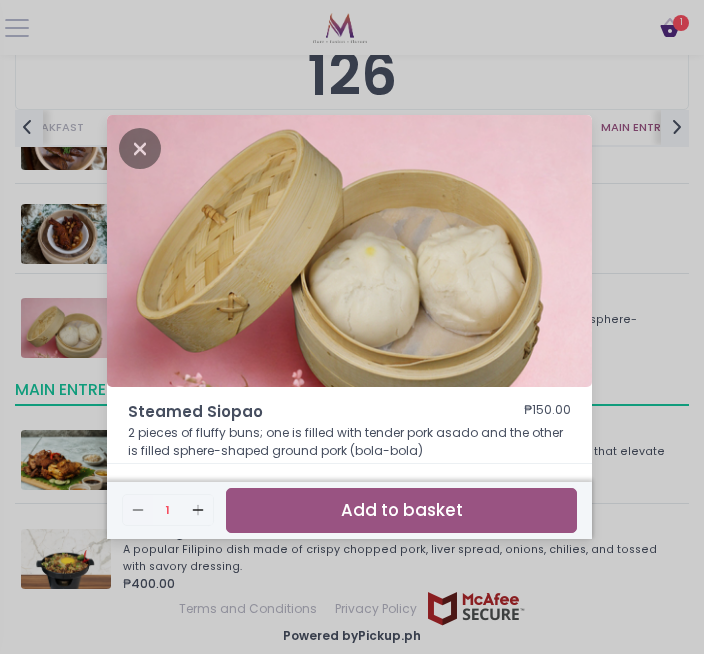 click at bounding box center (140, 148) 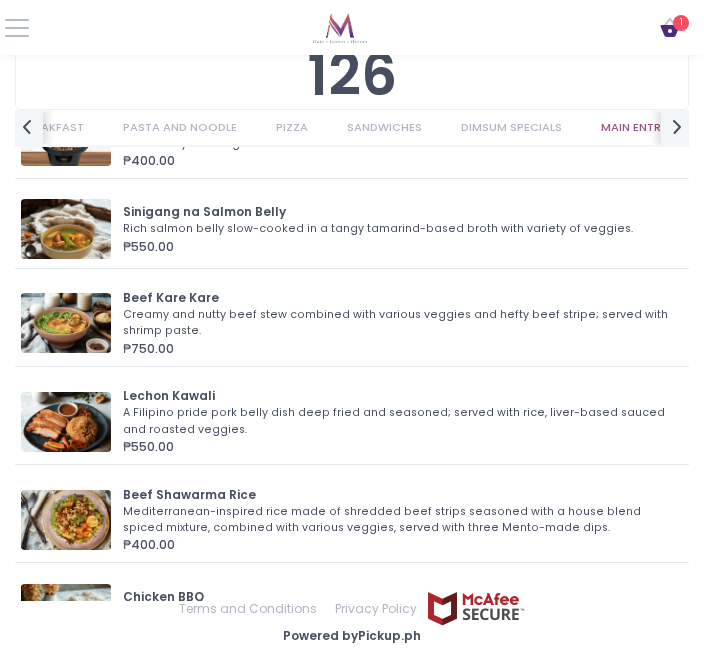 scroll, scrollTop: 3124, scrollLeft: 0, axis: vertical 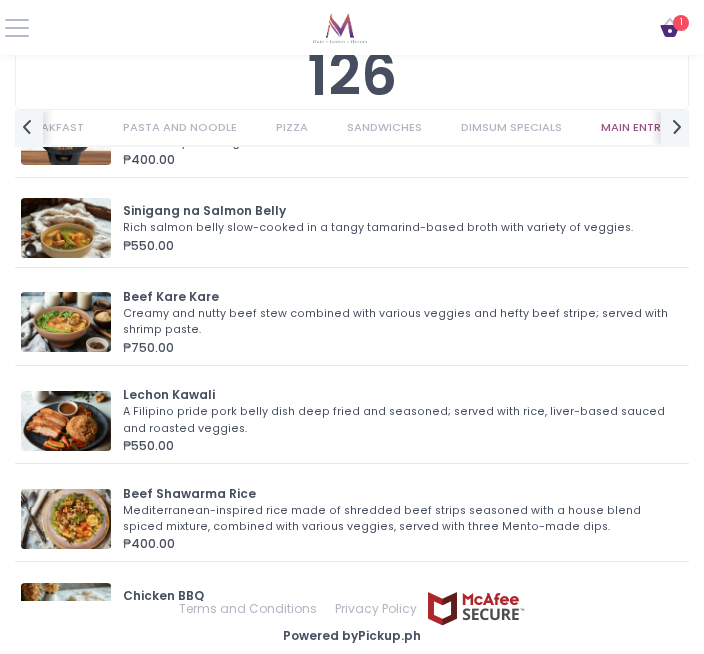 click at bounding box center (66, 613) 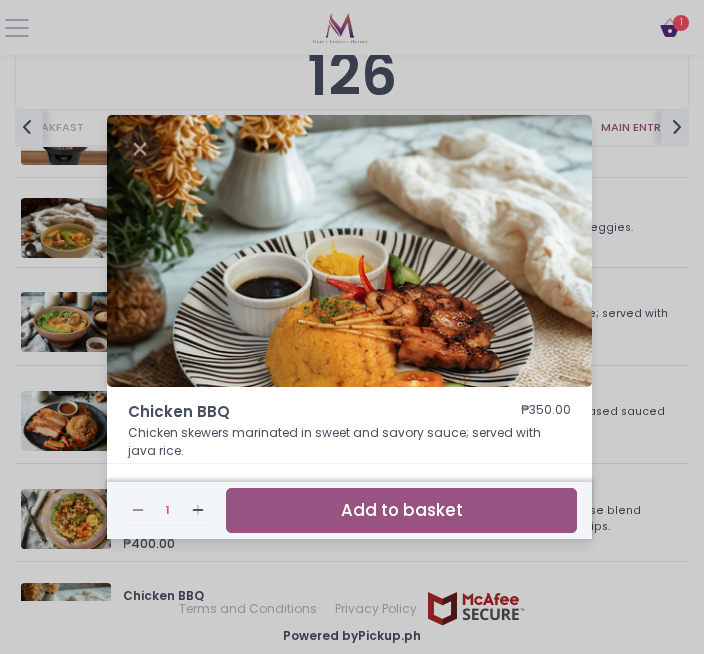 click on "Chicken BBQ ₱350.00 Chicken skewers marinated in sweet and savory sauce; served with java rice. Remove Created with Sketch. 1 Add Created with Sketch. Add to basket" at bounding box center [352, 327] 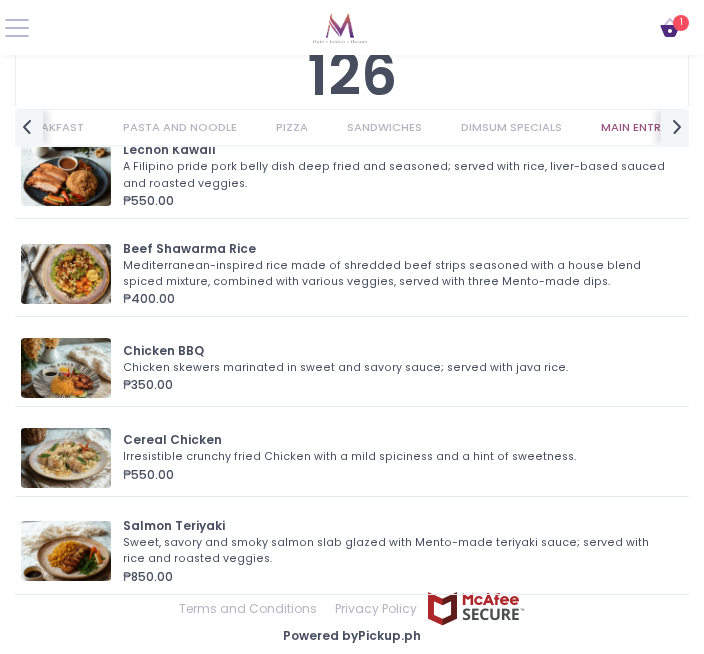 scroll, scrollTop: 3397, scrollLeft: 0, axis: vertical 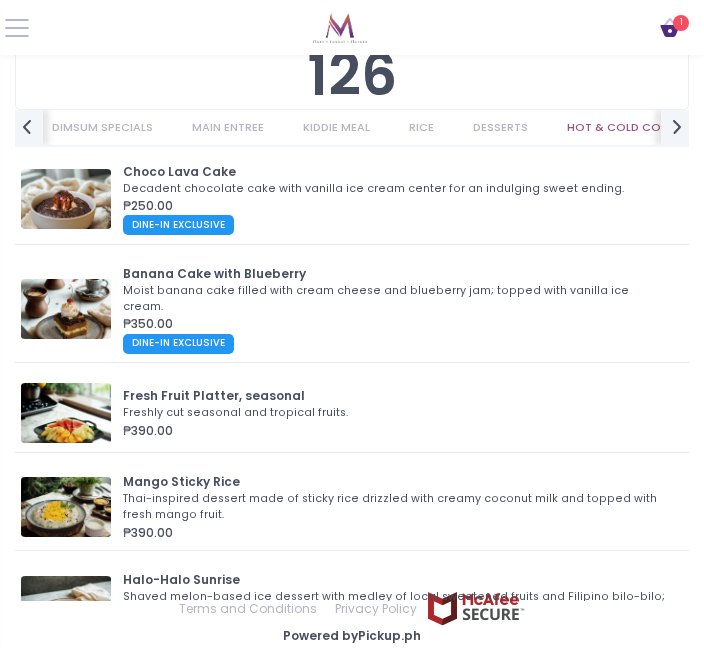 click on "Cart Created with Sketch." 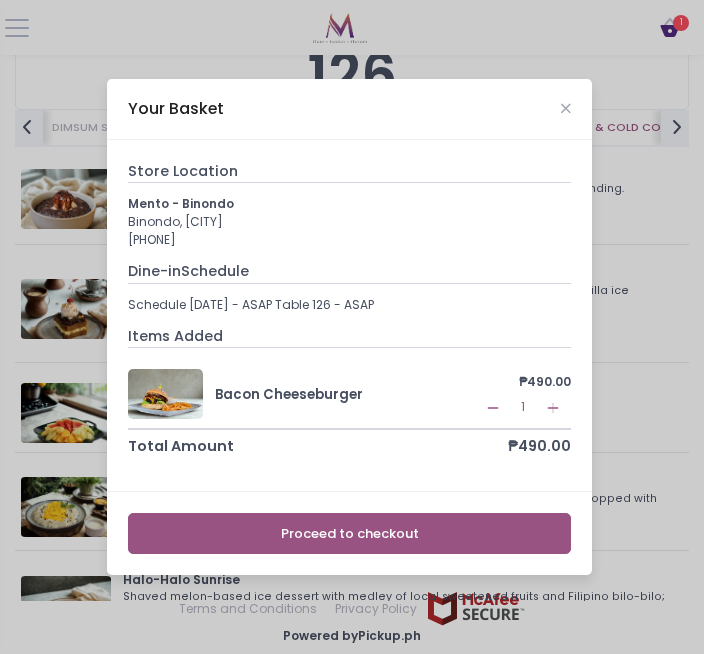 click on "Your Basket" at bounding box center (349, 109) 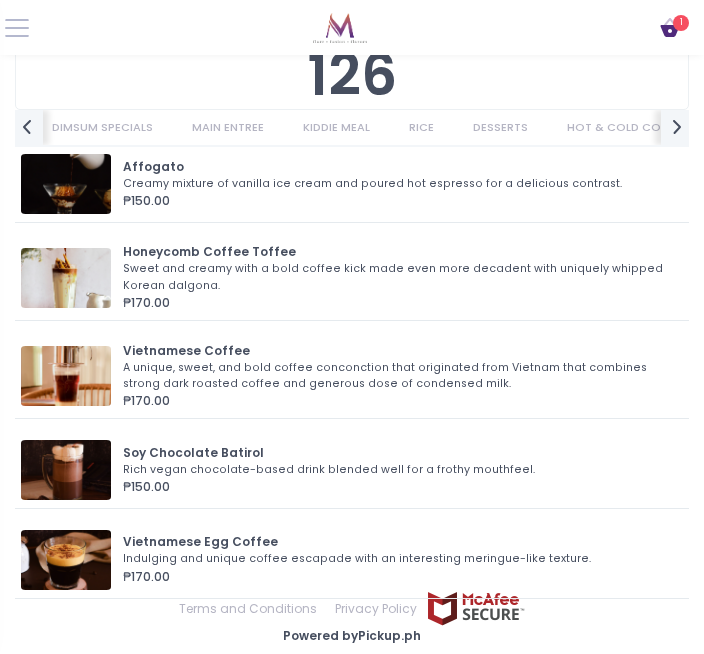 scroll, scrollTop: 5911, scrollLeft: 0, axis: vertical 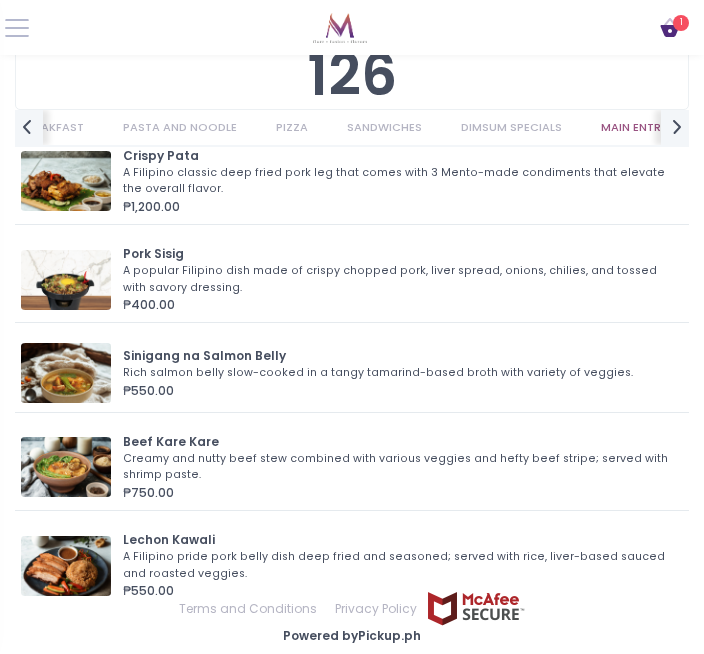 click at bounding box center [66, 373] 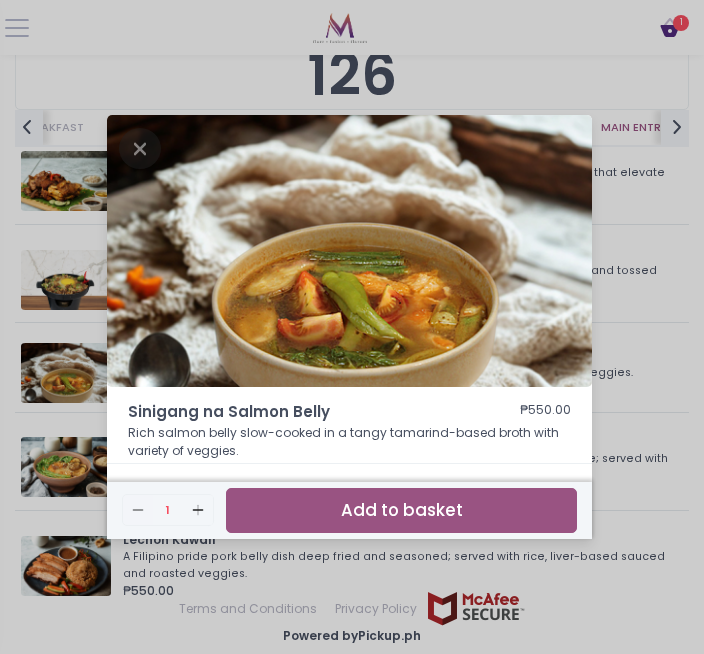 click at bounding box center (140, 148) 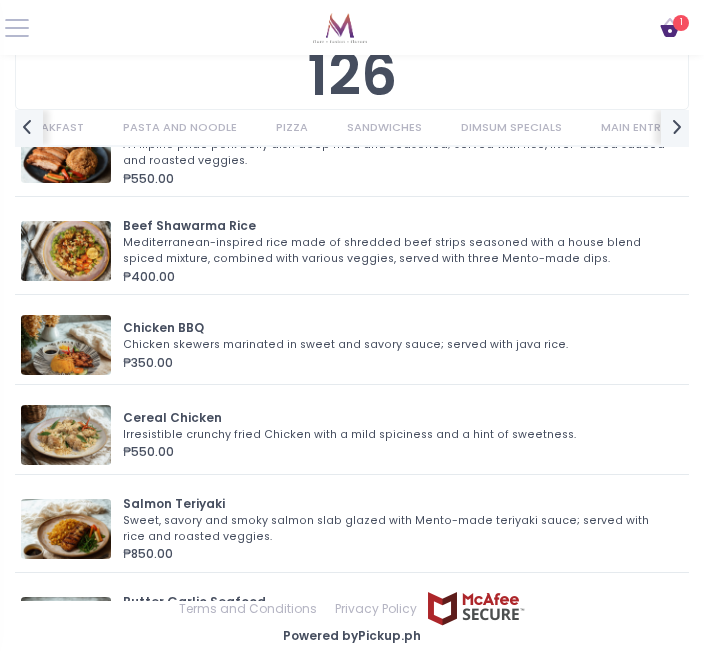 scroll, scrollTop: 3418, scrollLeft: 0, axis: vertical 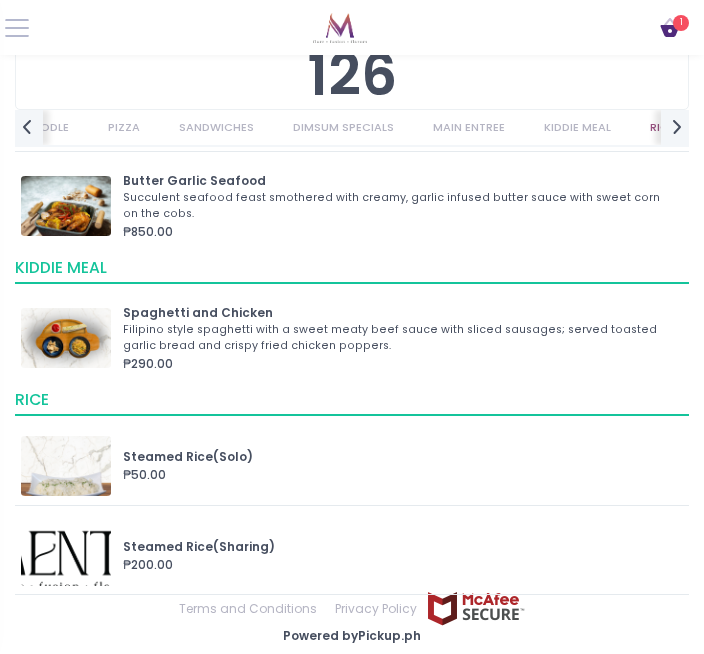 click at bounding box center [66, 338] 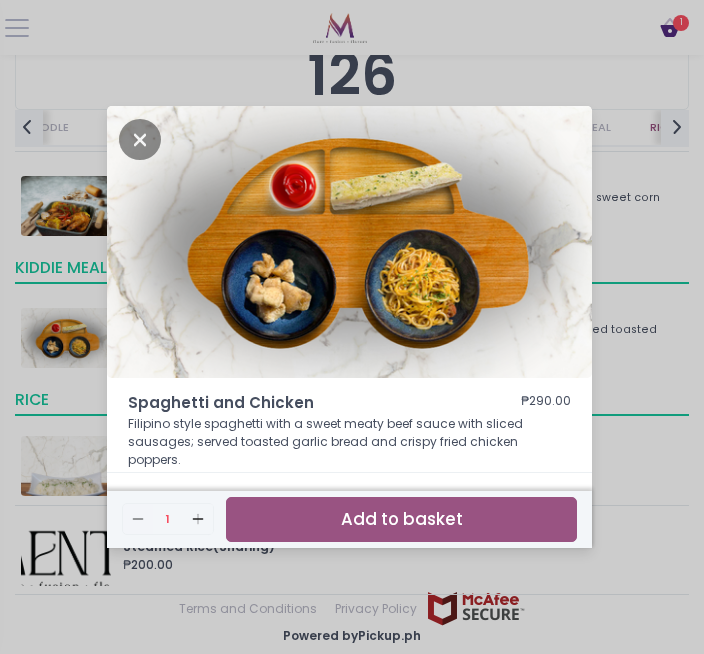 click on "Spaghetti and Chicken ₱290.00 Filipino style spaghetti with a sweet meaty beef sauce with sliced sausages; served toasted garlic bread and crispy fried chicken poppers. Remove Created with Sketch. 1 Add Created with Sketch. Add to basket" at bounding box center (352, 327) 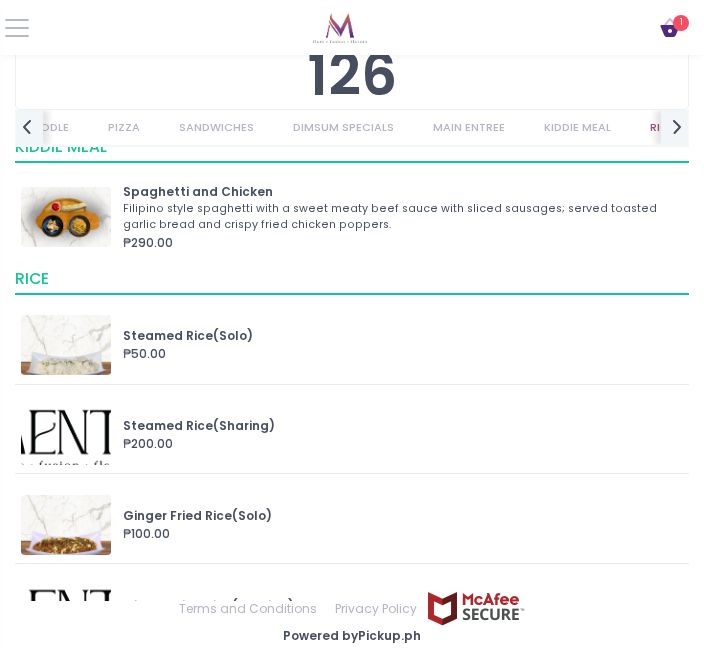 scroll, scrollTop: 3978, scrollLeft: 0, axis: vertical 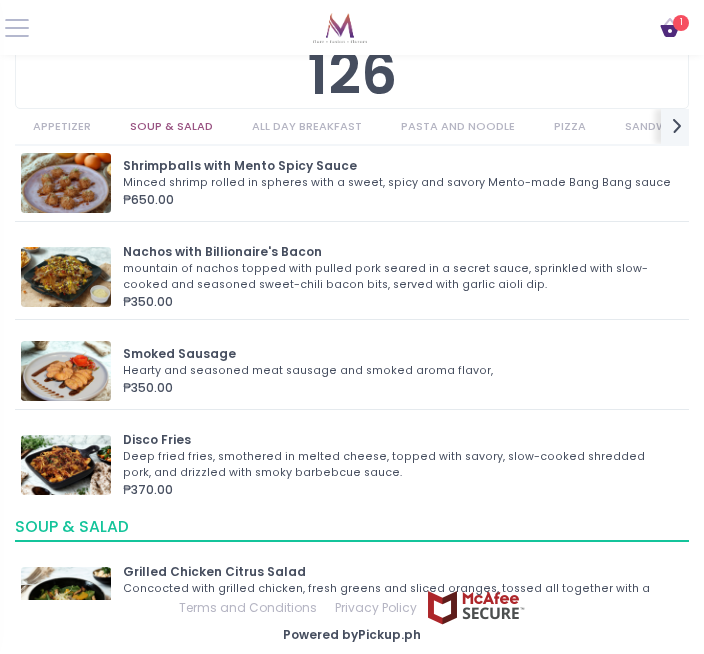 click at bounding box center (66, 465) 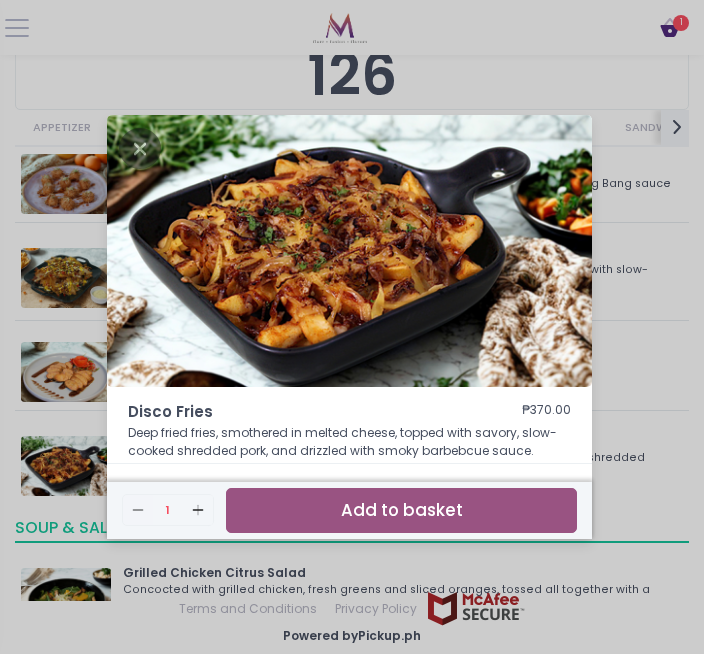 click on "Add to basket" at bounding box center (401, 510) 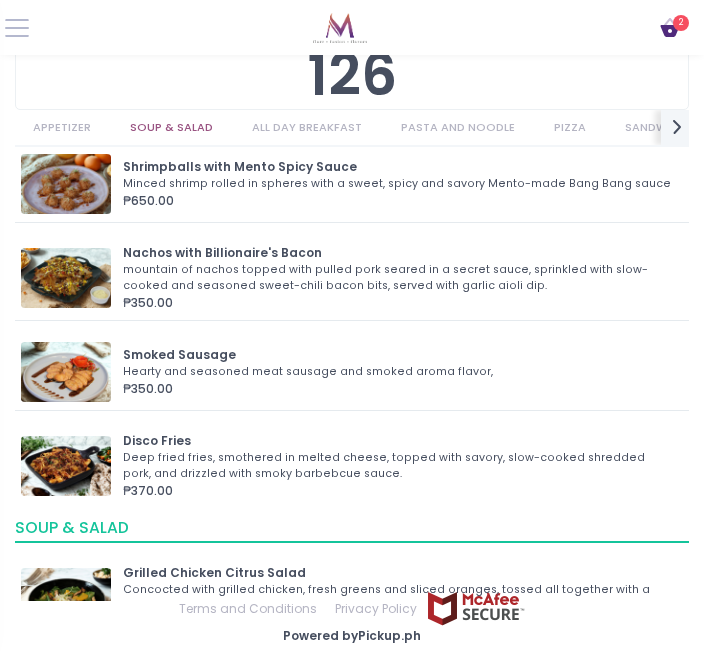 click on "2" at bounding box center (681, 23) 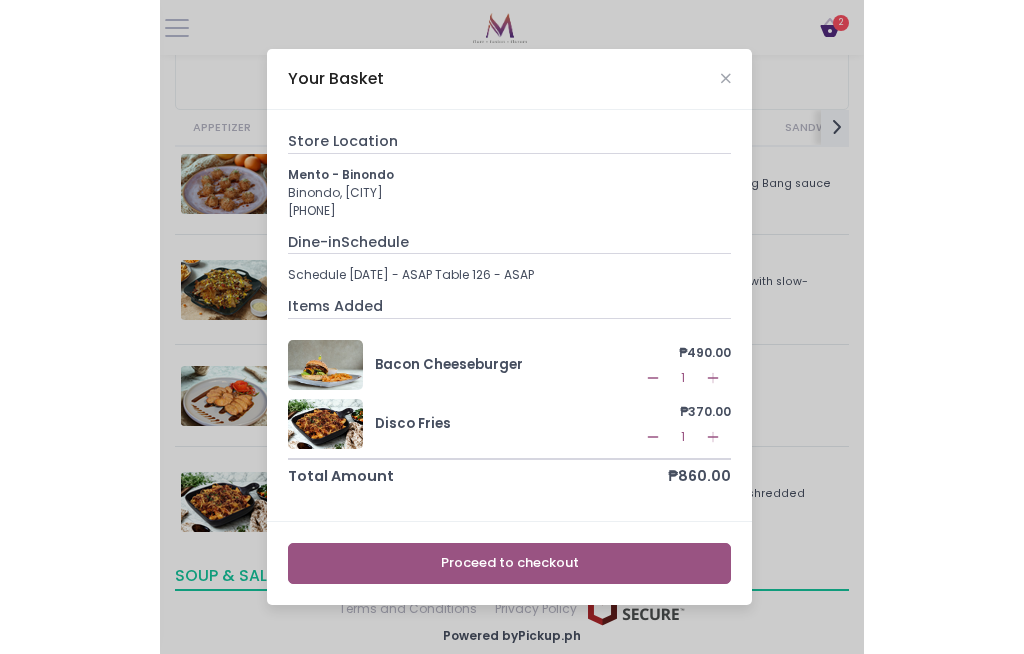 scroll, scrollTop: 0, scrollLeft: 0, axis: both 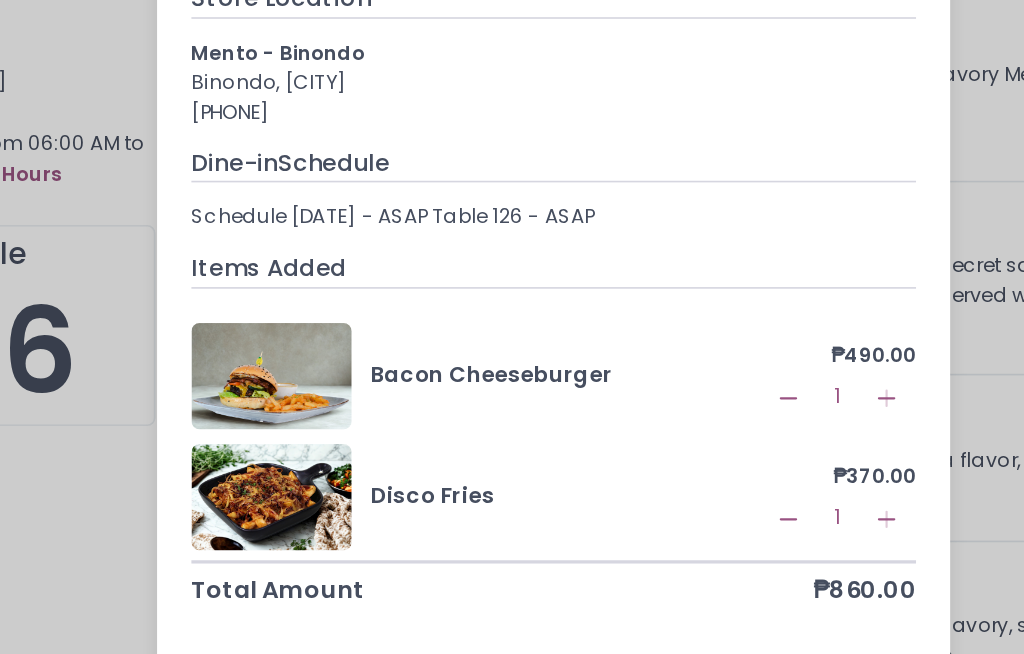 click on "Remove Created with Sketch." 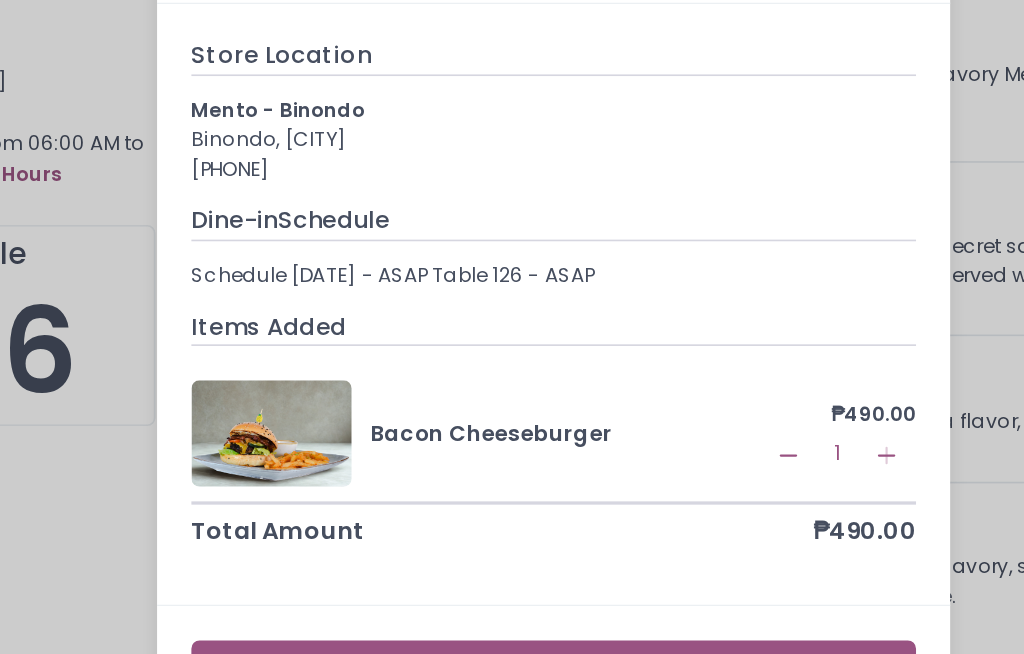 click on "Your Basket Store Location Mento - Binondo Binondo, [CITY] [PHONE] Dine-in Schedule [DATE] - ASAP Items Added Bacon Cheeseburger ₱490.00 Remove Created with Sketch. 1 Add Created with Sketch. Total Amount ₱490.00 Proceed to checkout" at bounding box center (512, 327) 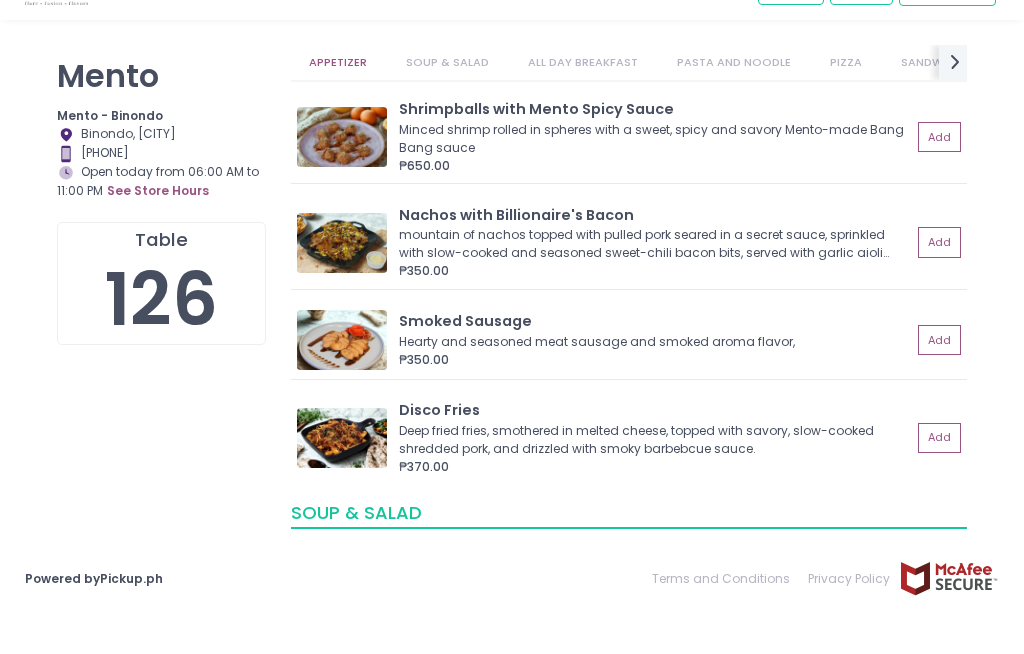 scroll, scrollTop: 44, scrollLeft: 0, axis: vertical 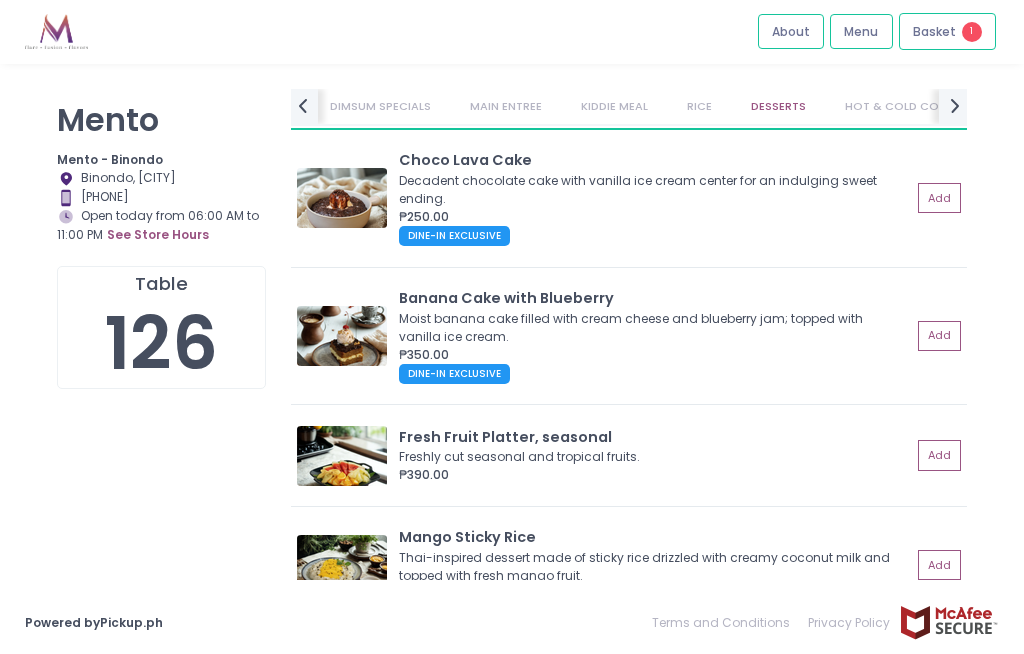 click on "Basket" at bounding box center (934, 33) 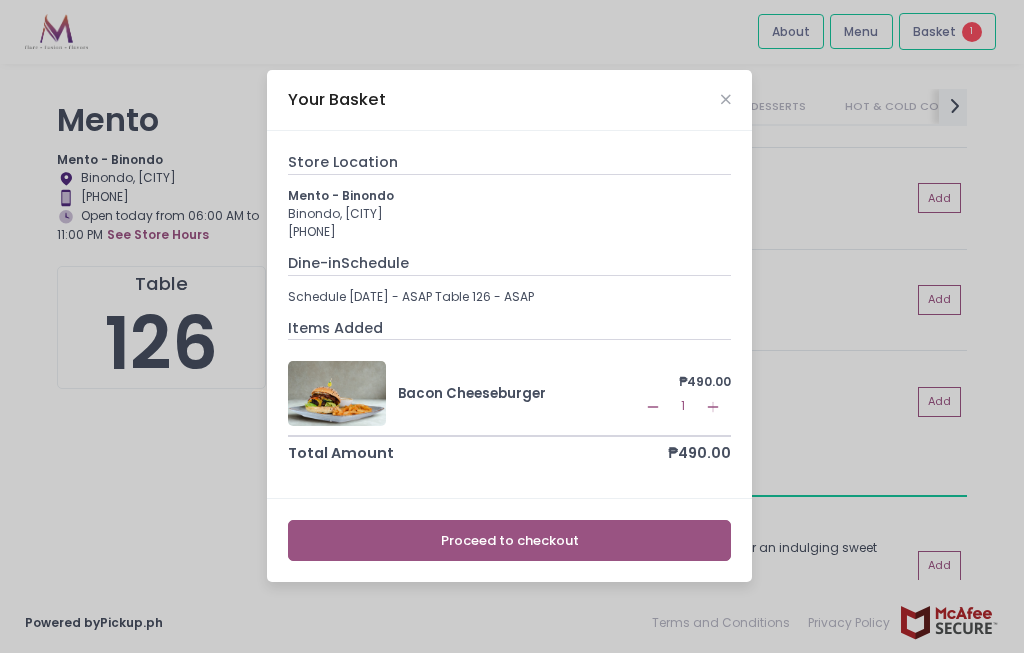 scroll, scrollTop: 4912, scrollLeft: 0, axis: vertical 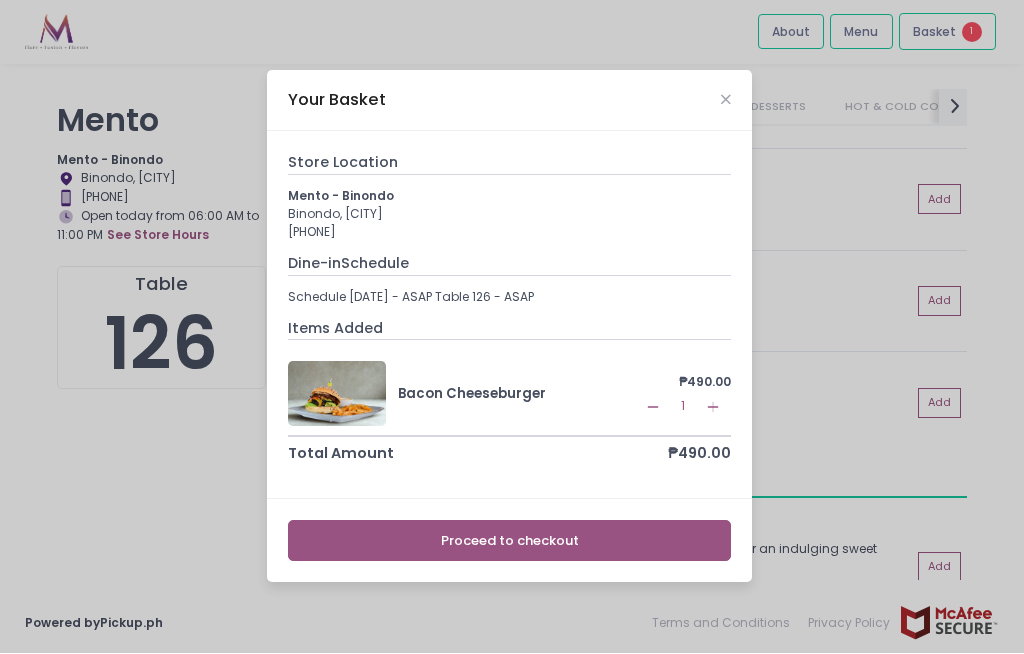 click on "Proceed to checkout" at bounding box center [509, 541] 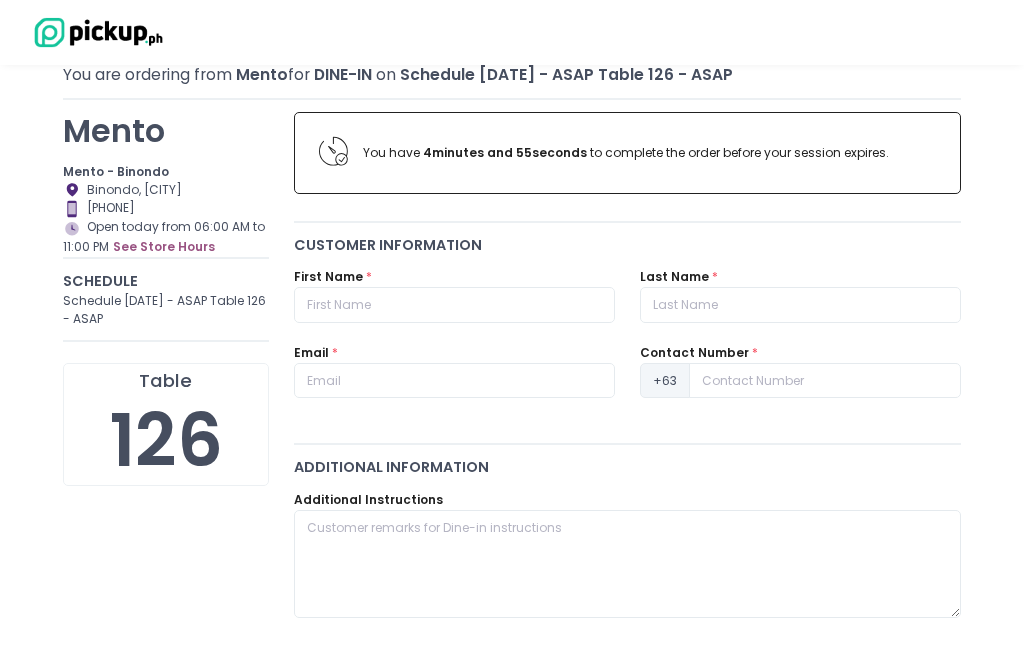 scroll, scrollTop: 99, scrollLeft: 0, axis: vertical 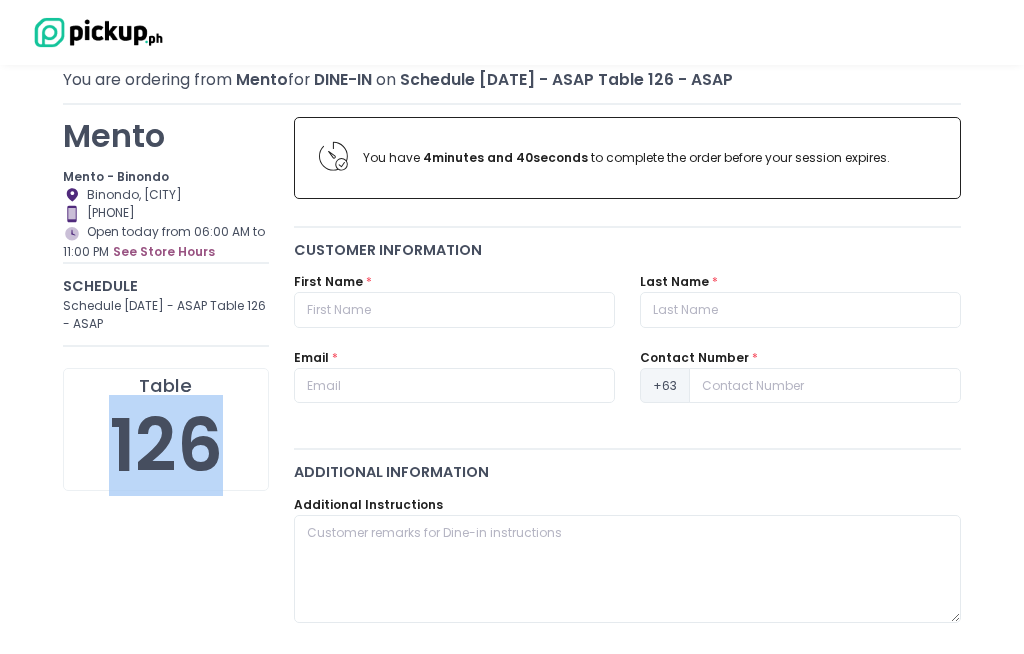 click on "Mento Mento - Binondo Location Created with Sketch. Binondo, [CITY] Contact Number Created with Sketch. [PHONE] Store Hours Created with Sketch. Open today from 06:00 AM to 11:00 PM see store hours Schedule [DATE] - ASAP Table 126" at bounding box center [166, 726] 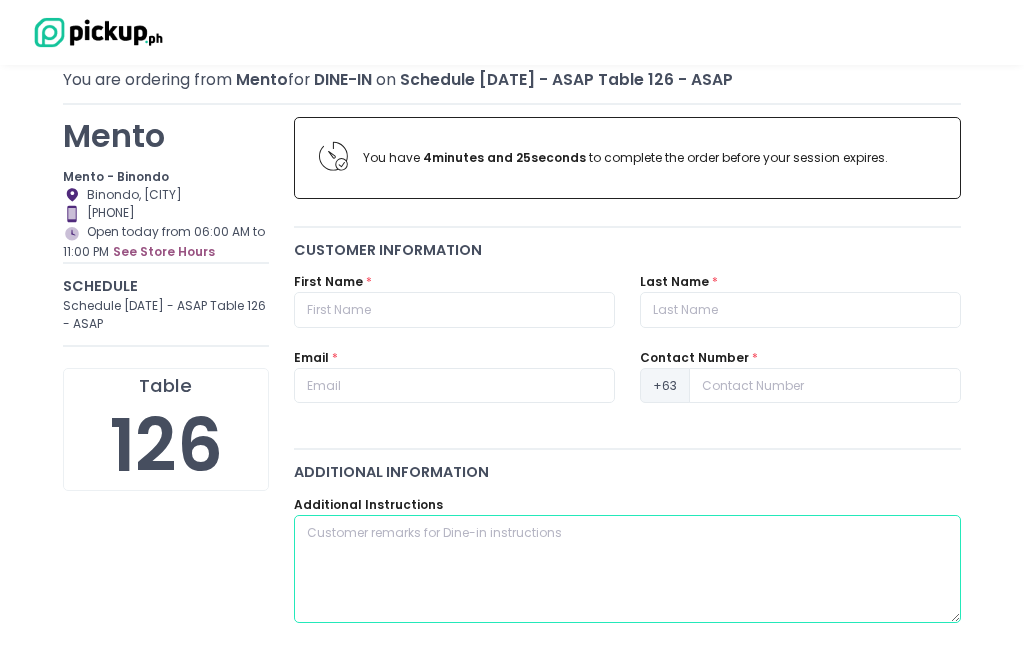 click at bounding box center [627, 569] 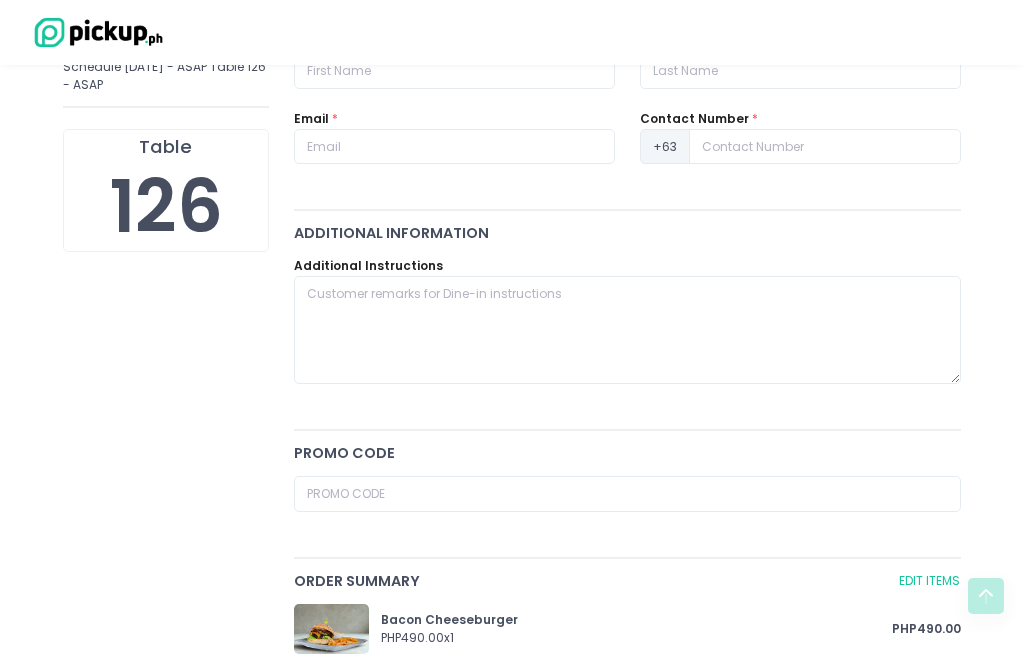 scroll, scrollTop: 0, scrollLeft: 0, axis: both 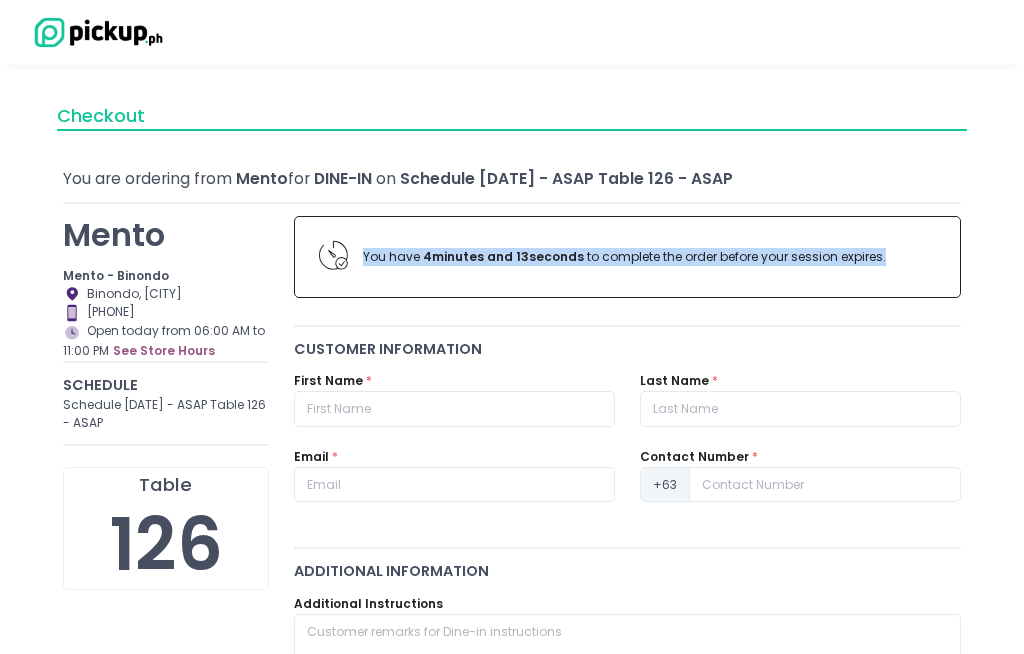 click on "You have 4 minutes and 13 seconds to complete the order before your session expires." at bounding box center [627, 256] 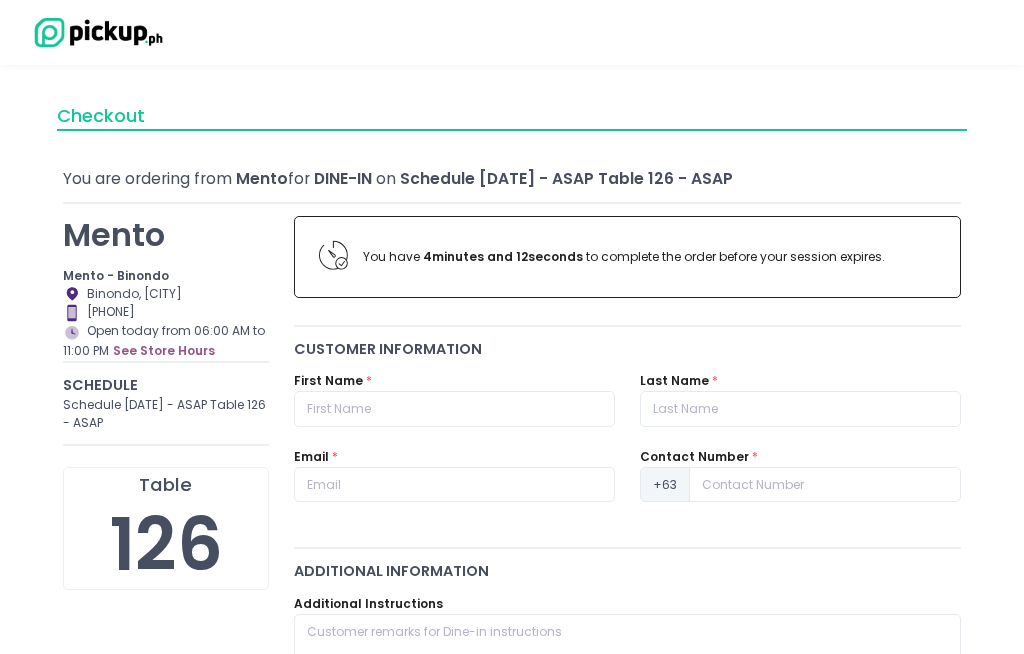 click on "You have 4 minutes and 12 seconds to complete the order before your session expires." at bounding box center [649, 257] 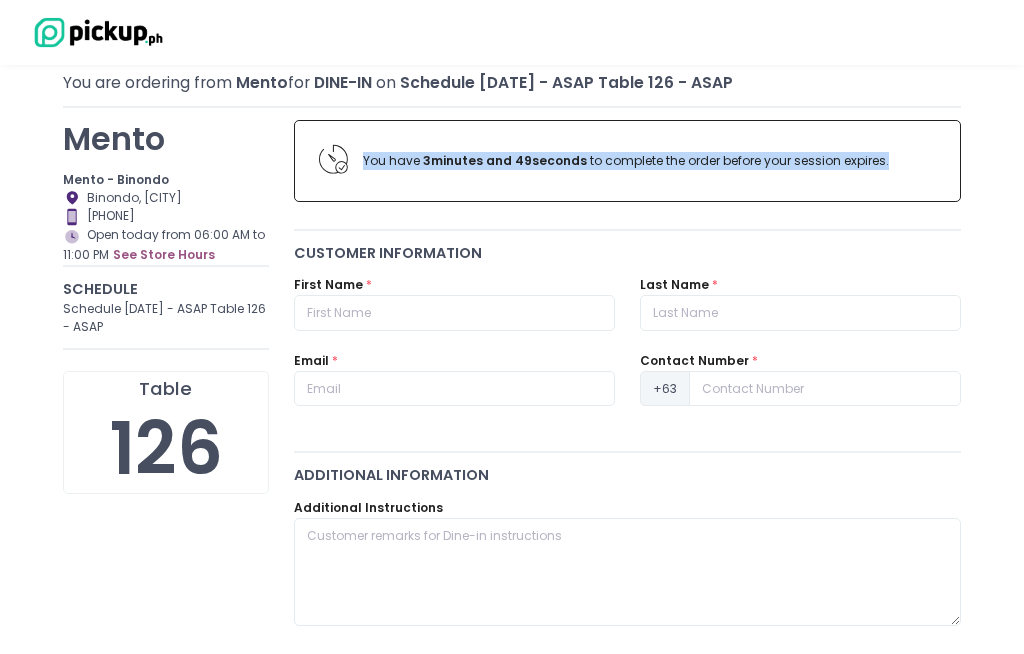 scroll, scrollTop: 0, scrollLeft: 0, axis: both 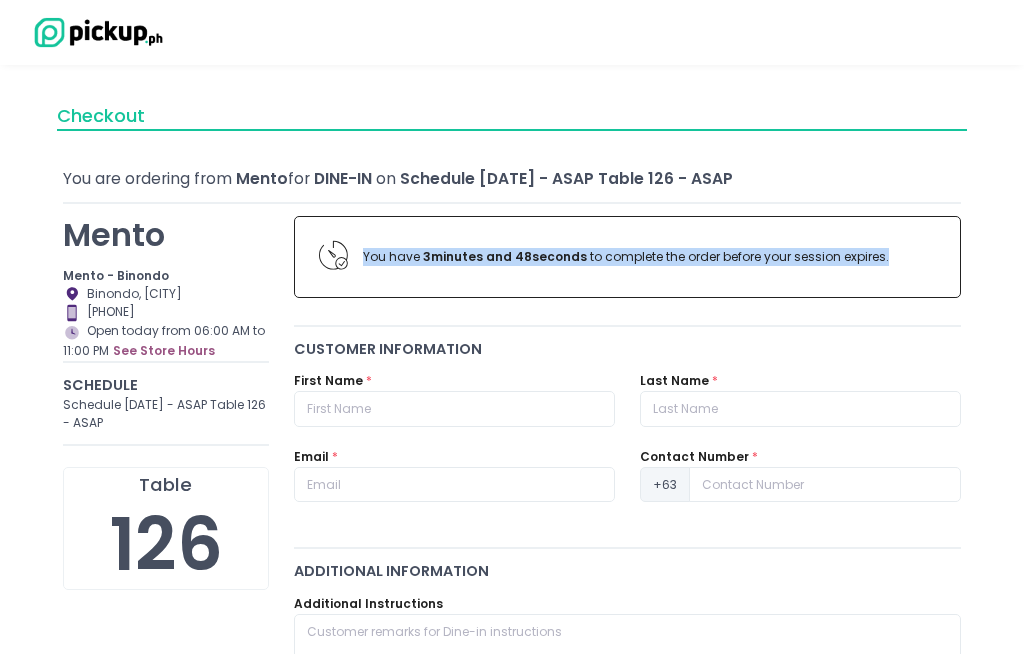 click on "Checkout" at bounding box center [512, 116] 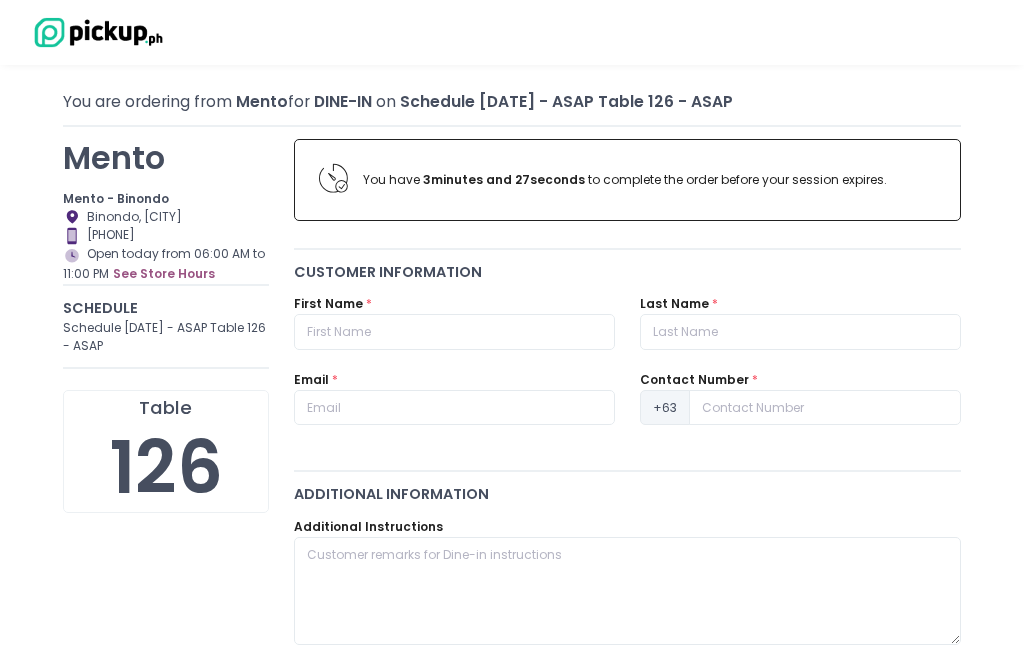 scroll, scrollTop: 74, scrollLeft: 0, axis: vertical 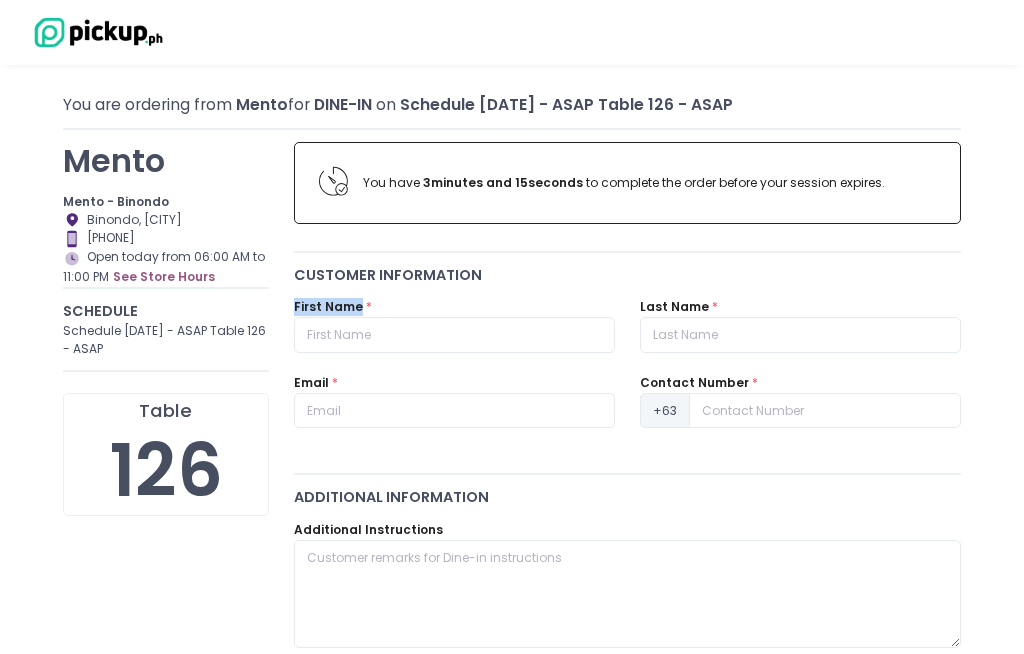 click on "You have 3 minutes and 15 seconds to complete the order before your session expires. Customer Information First Name * Last Name * Email * Contact Number * +63 Additional Information Additional Instructions Promo code Order Summary Edit Items Bacon Cheeseburger PHP 490.00 x 1 PHP 490.00 total amount PHP 490.00 Payment Method * CARD MASTERCARD, VISA GCASH You will be redirected to the GCash platform to fulfill your payment. GRAB PAY You will be redirected to the Grab Pay platform to fulfill your payment. I agree that placing the order places me under an obligation to make a payment in accordance with the General Terms and Conditions. Place Order" at bounding box center [627, 751] 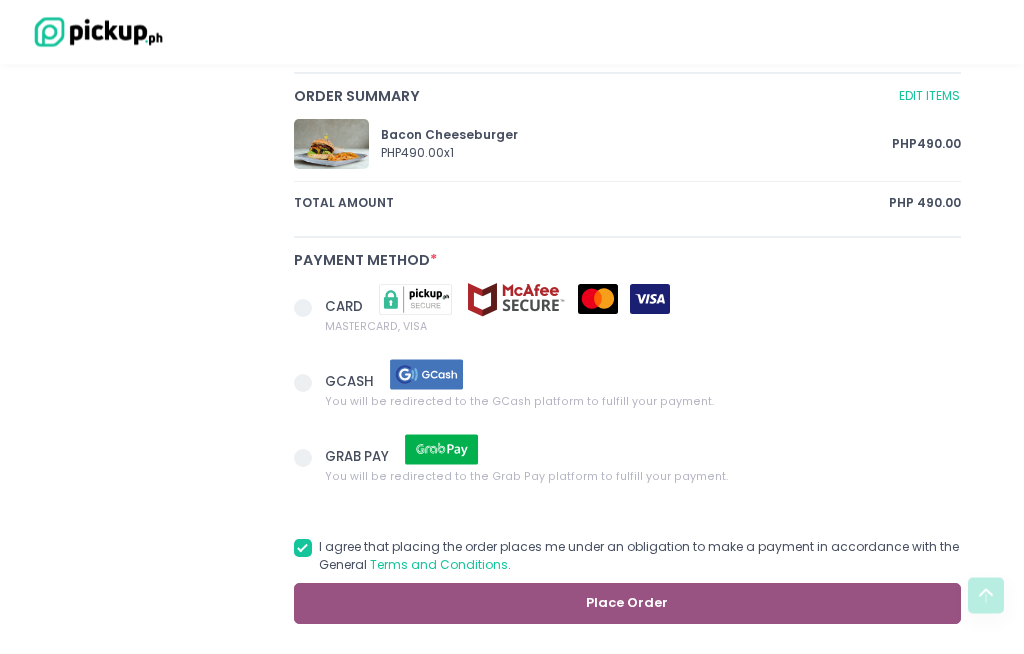 scroll, scrollTop: 828, scrollLeft: 0, axis: vertical 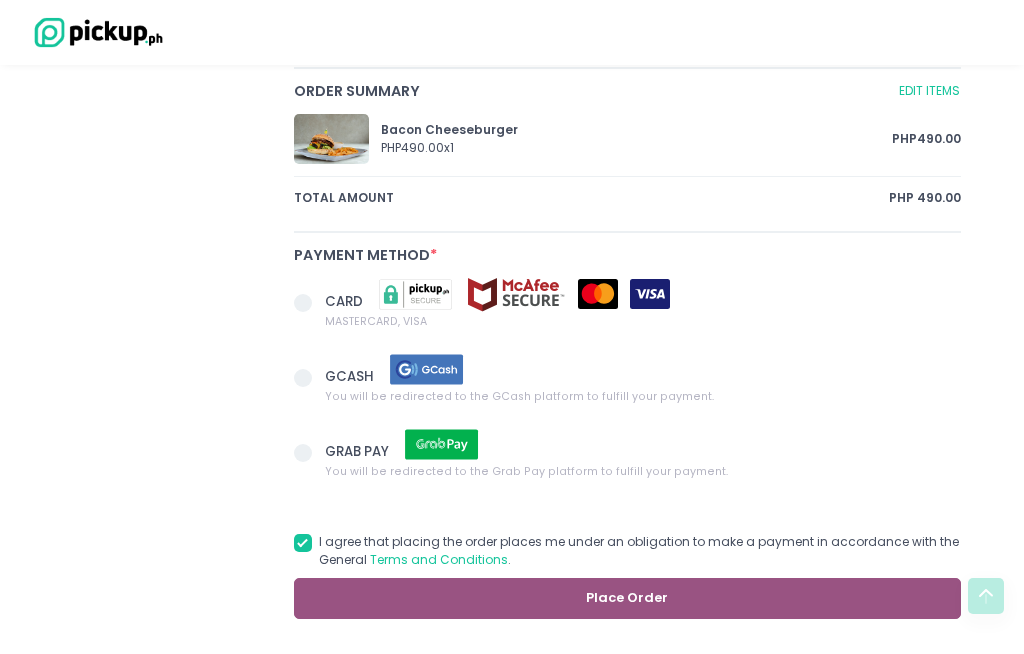 click on "Place Order" at bounding box center [627, 598] 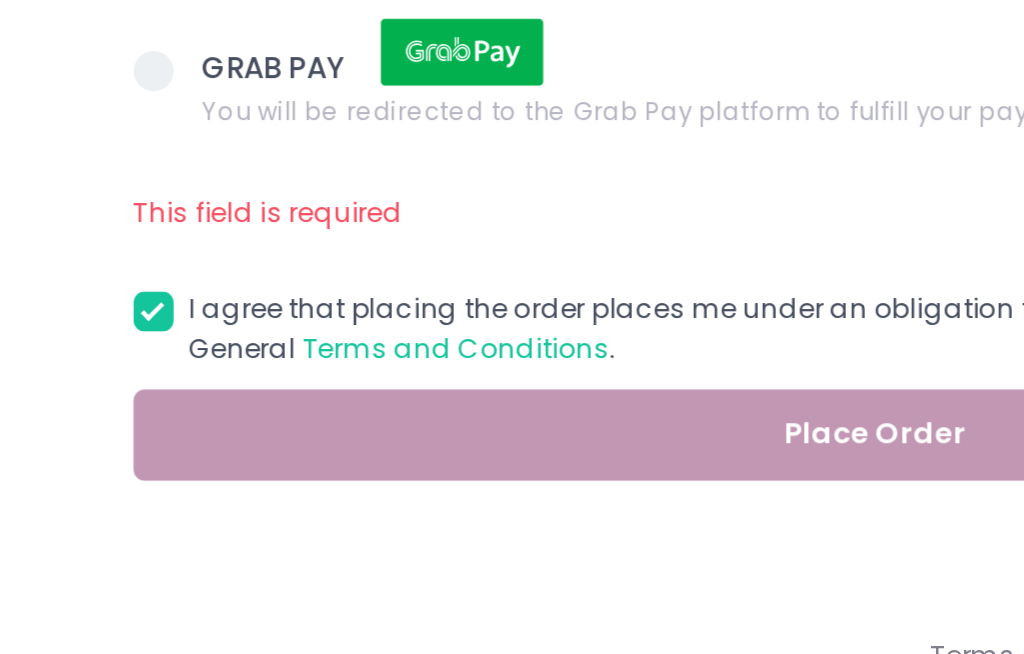 scroll, scrollTop: 957, scrollLeft: 0, axis: vertical 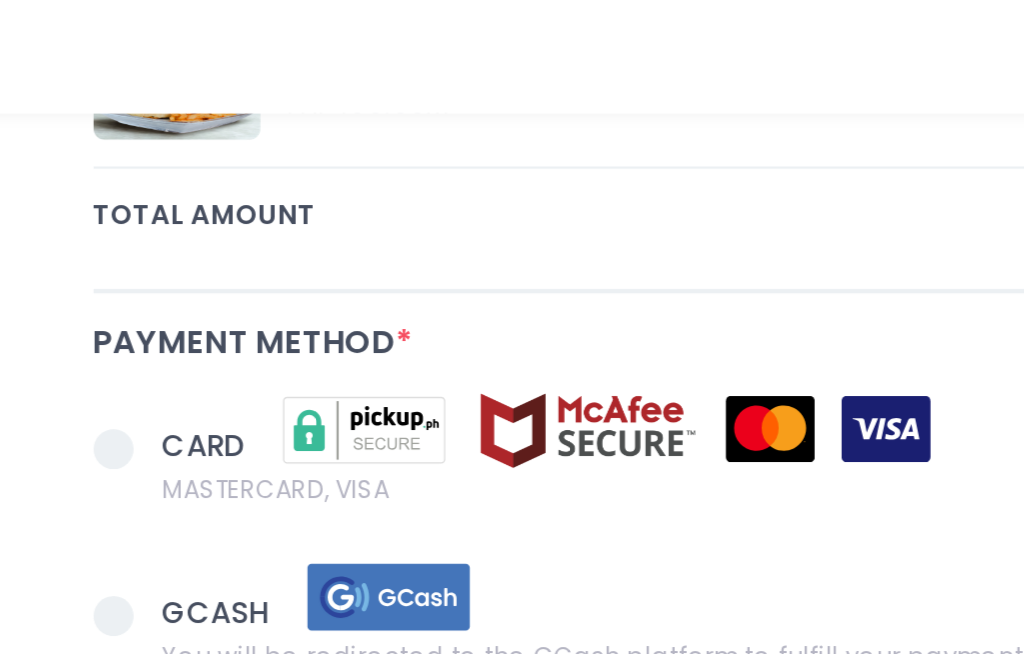 click at bounding box center [303, 216] 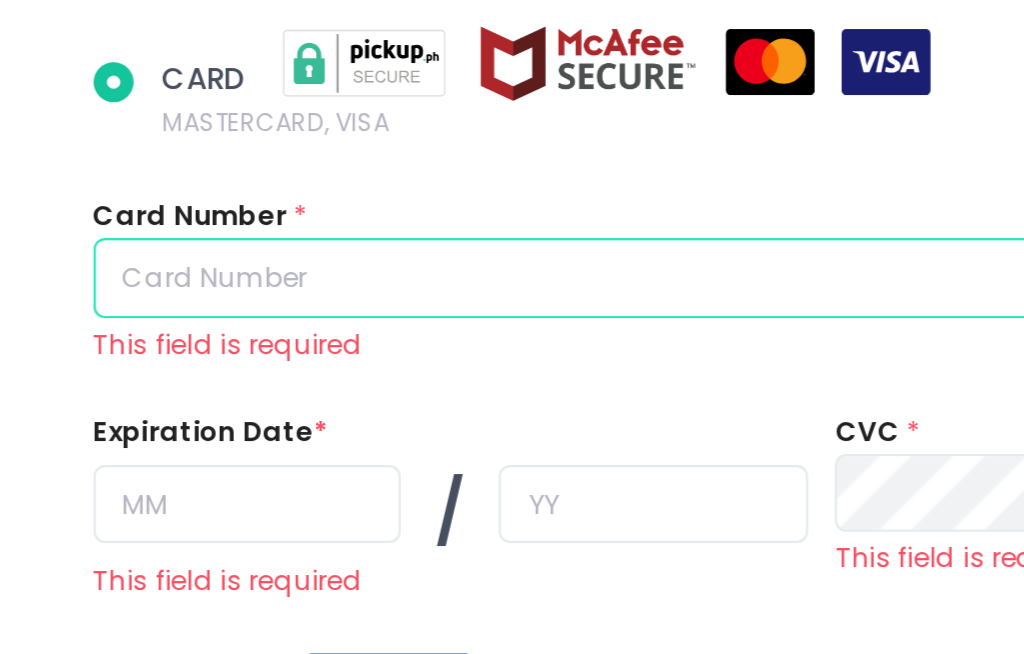 click at bounding box center (627, 304) 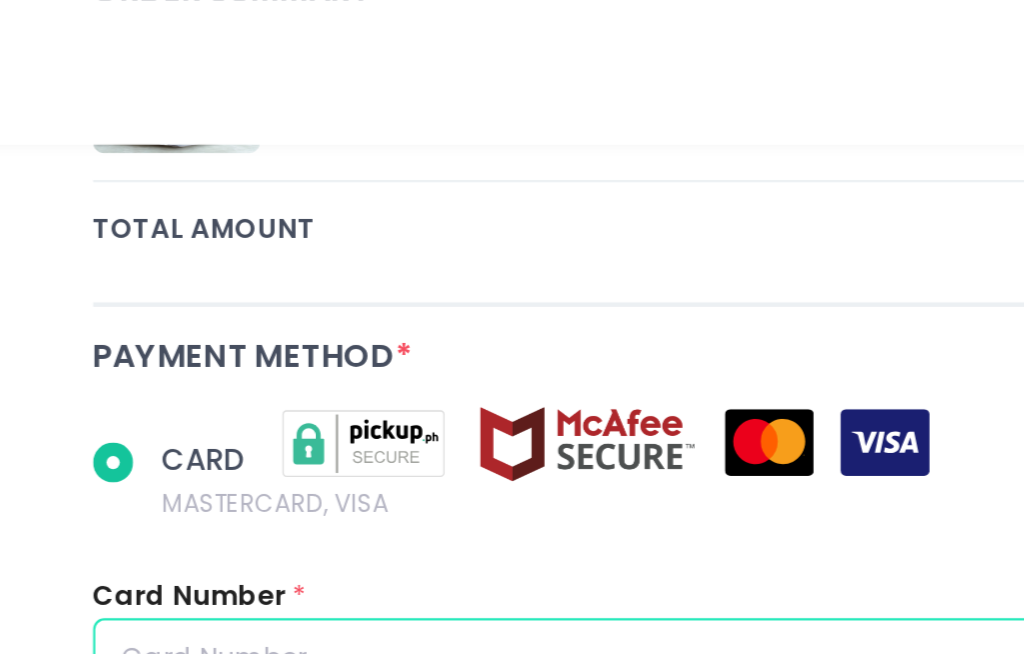 scroll, scrollTop: 914, scrollLeft: 0, axis: vertical 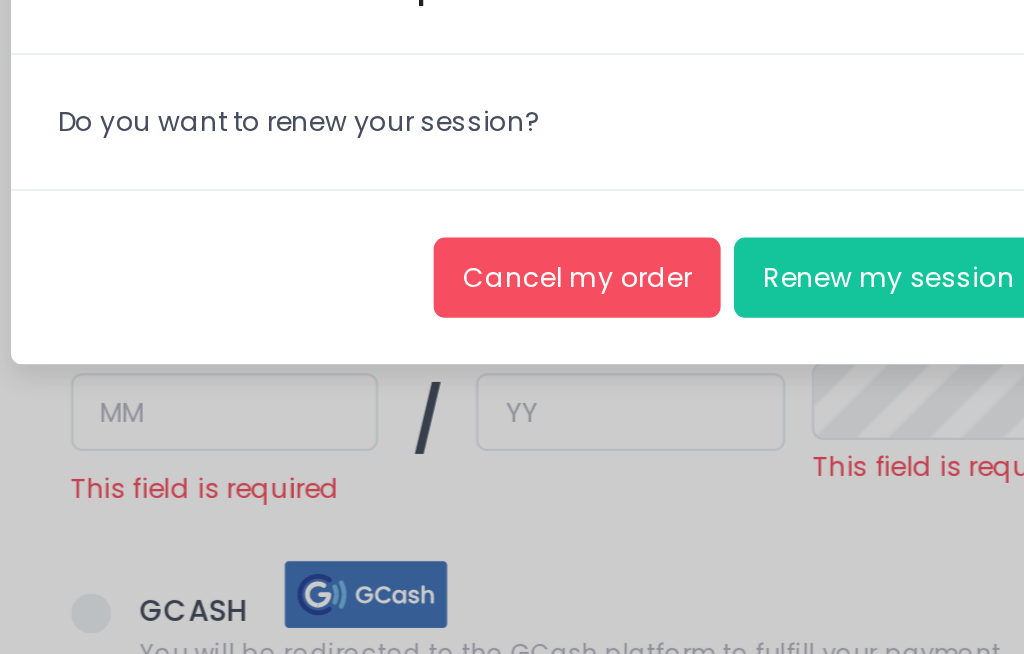 radio on "true" 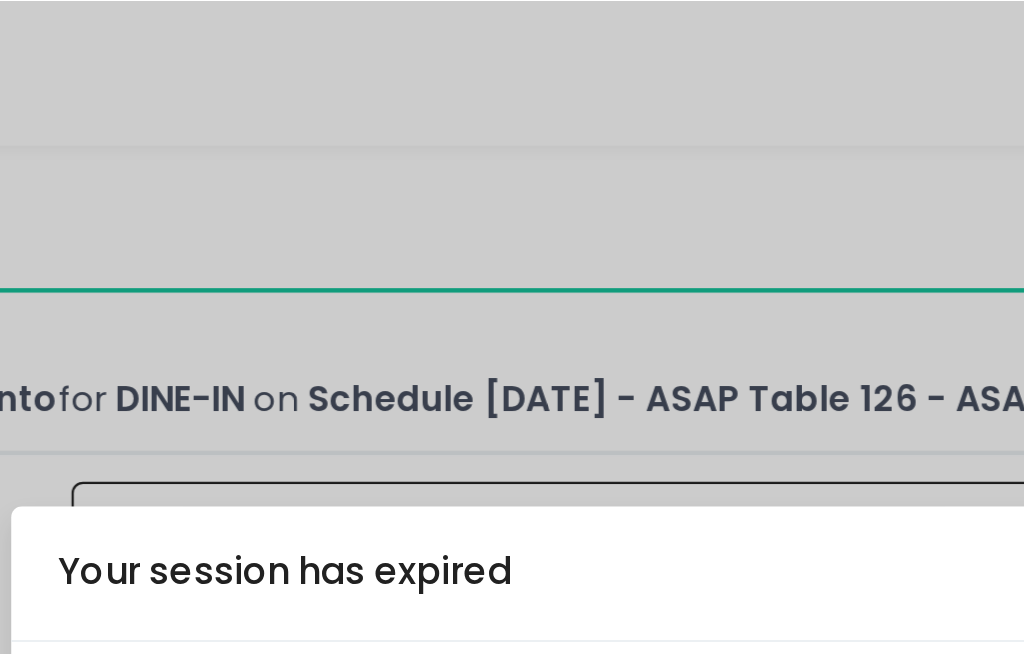 scroll, scrollTop: 0, scrollLeft: 0, axis: both 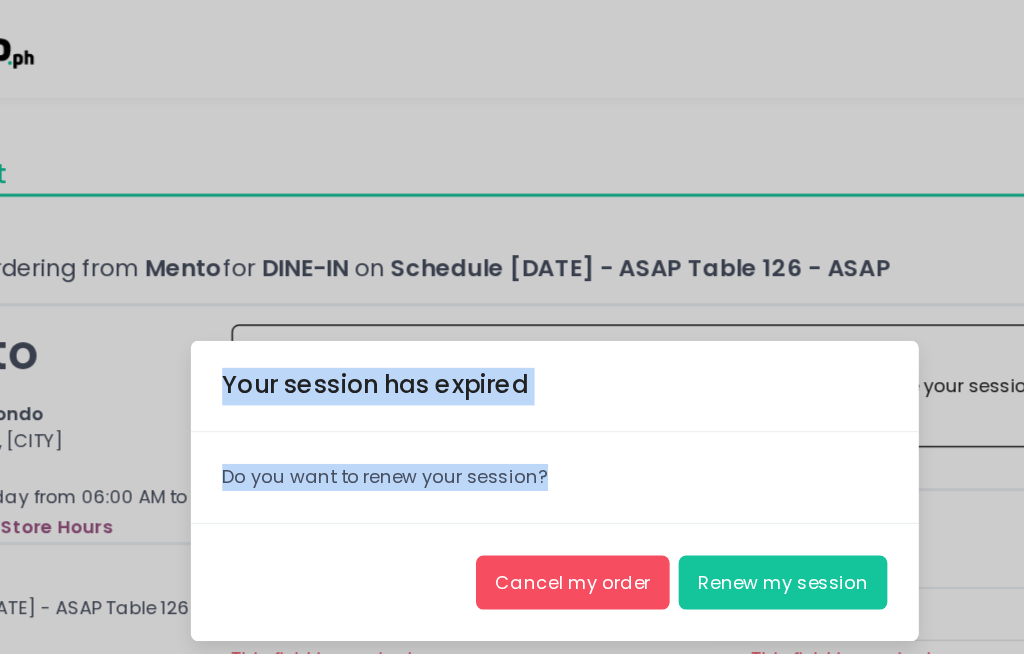 click on "Cancel my order" at bounding box center [521, 388] 